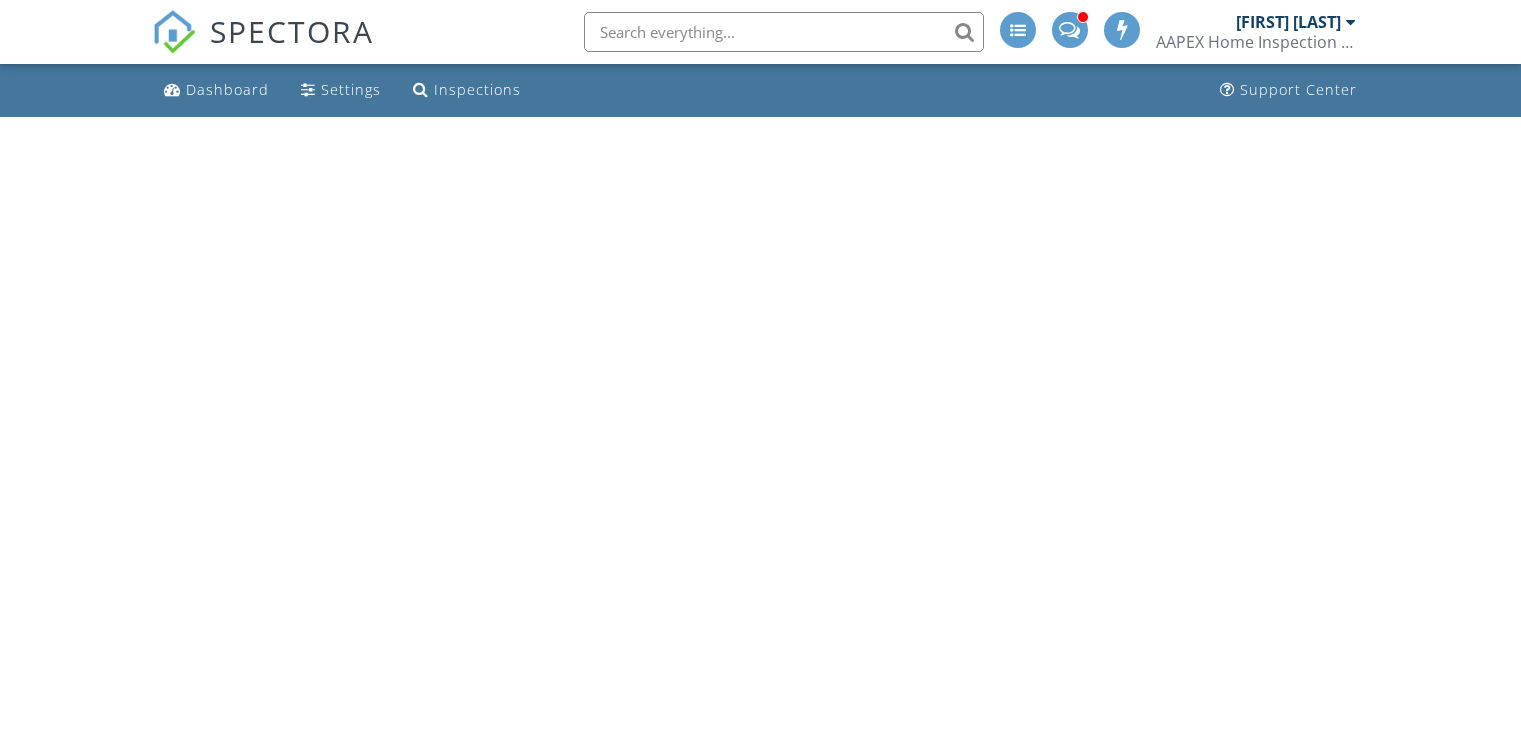 scroll, scrollTop: 0, scrollLeft: 0, axis: both 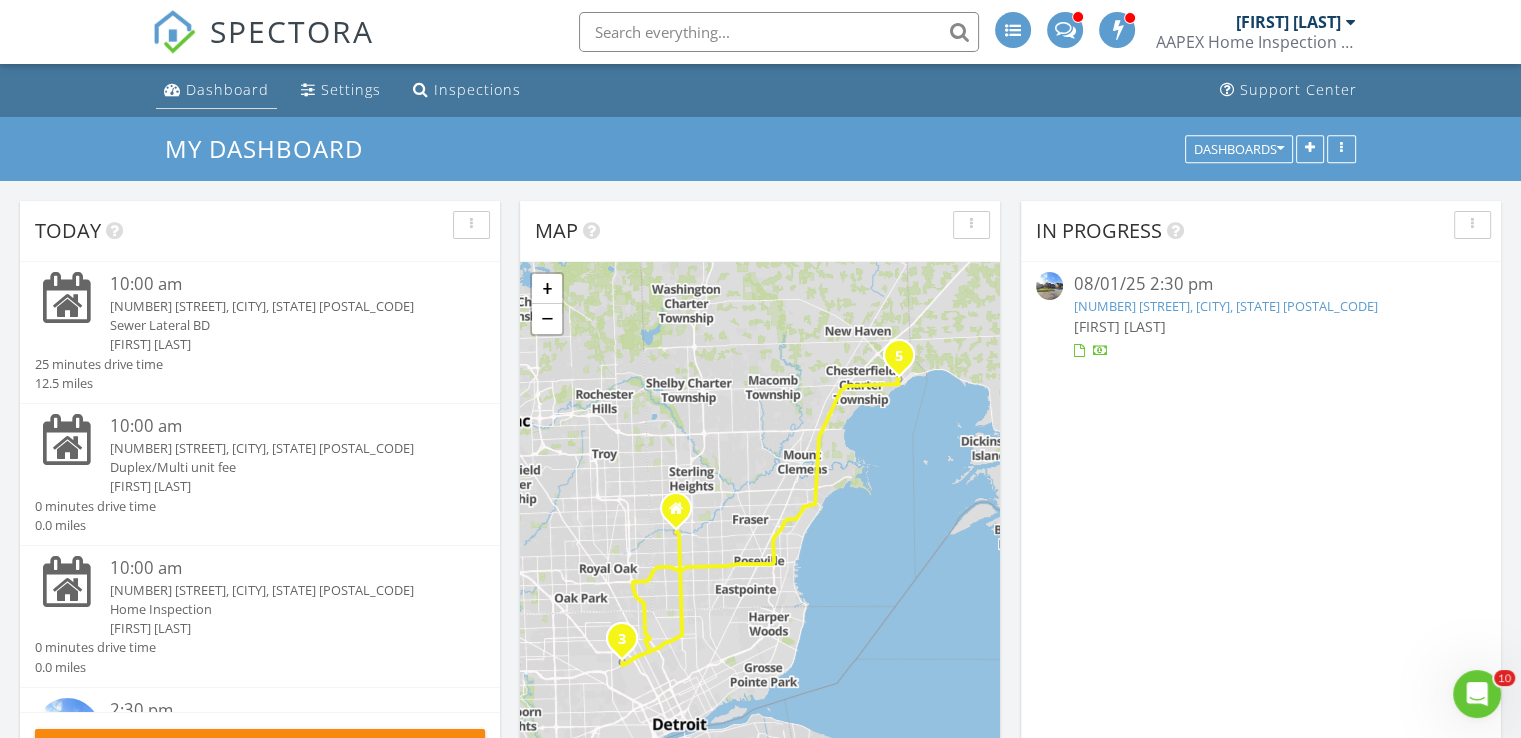 click on "Dashboard" at bounding box center [227, 89] 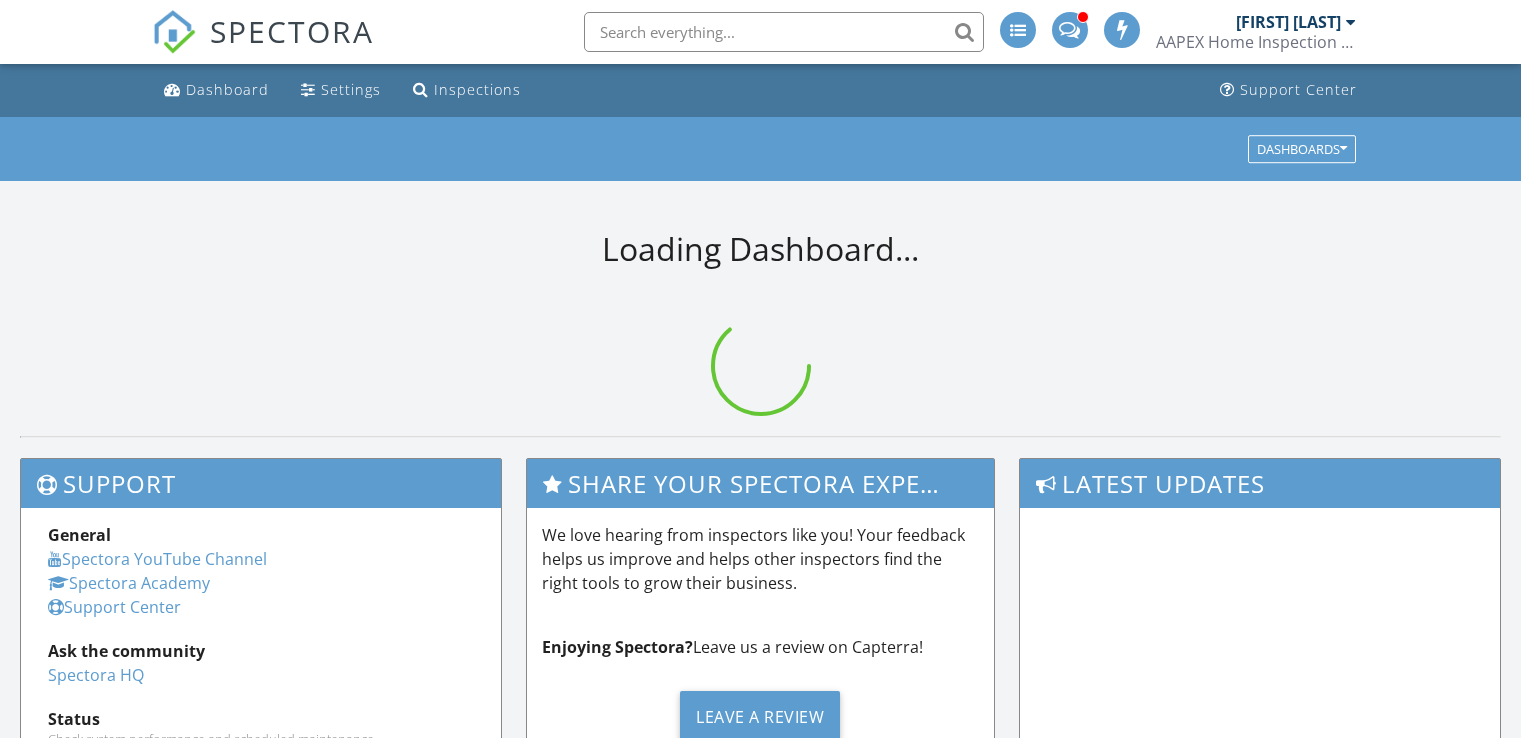 scroll, scrollTop: 0, scrollLeft: 0, axis: both 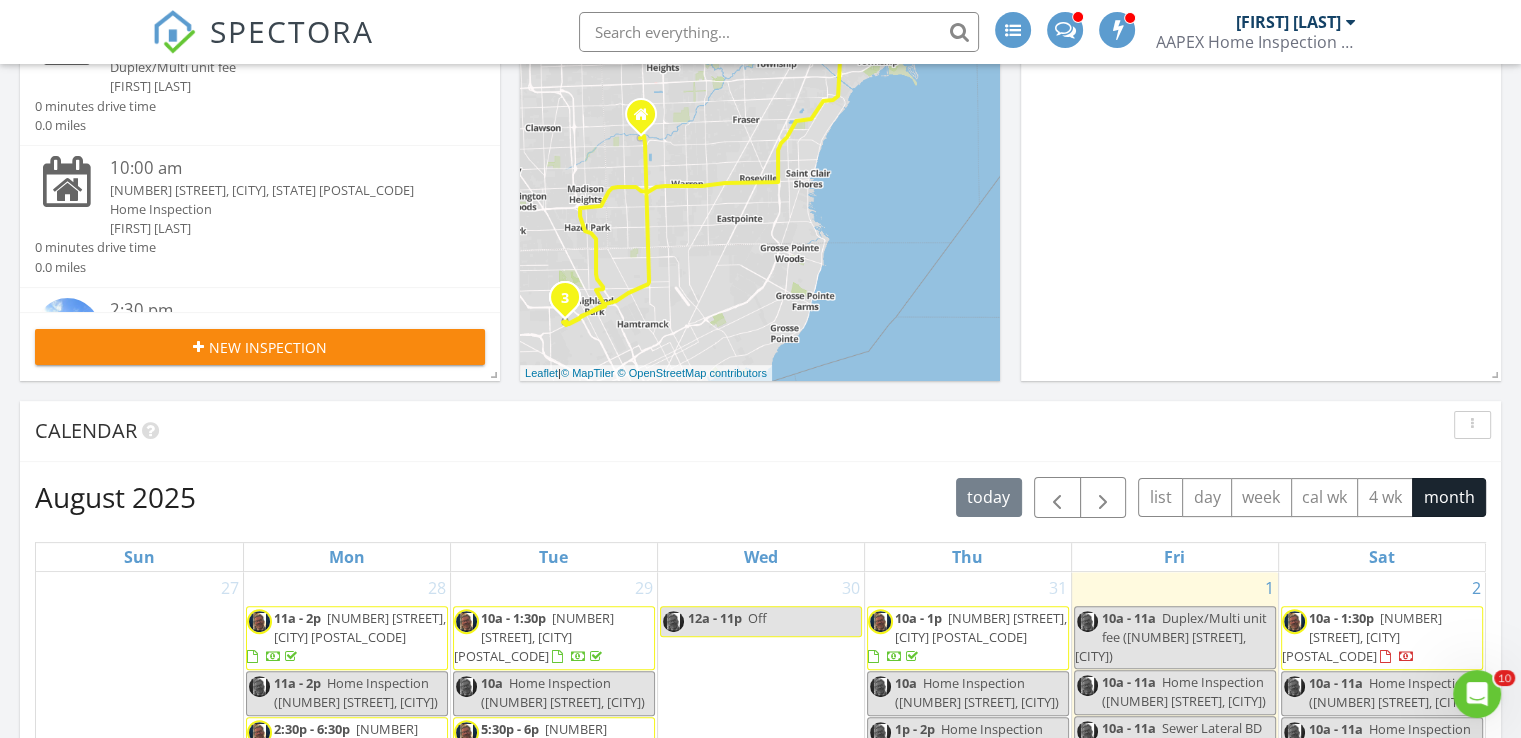 click on "10a - 1:30p" at bounding box center (1341, 618) 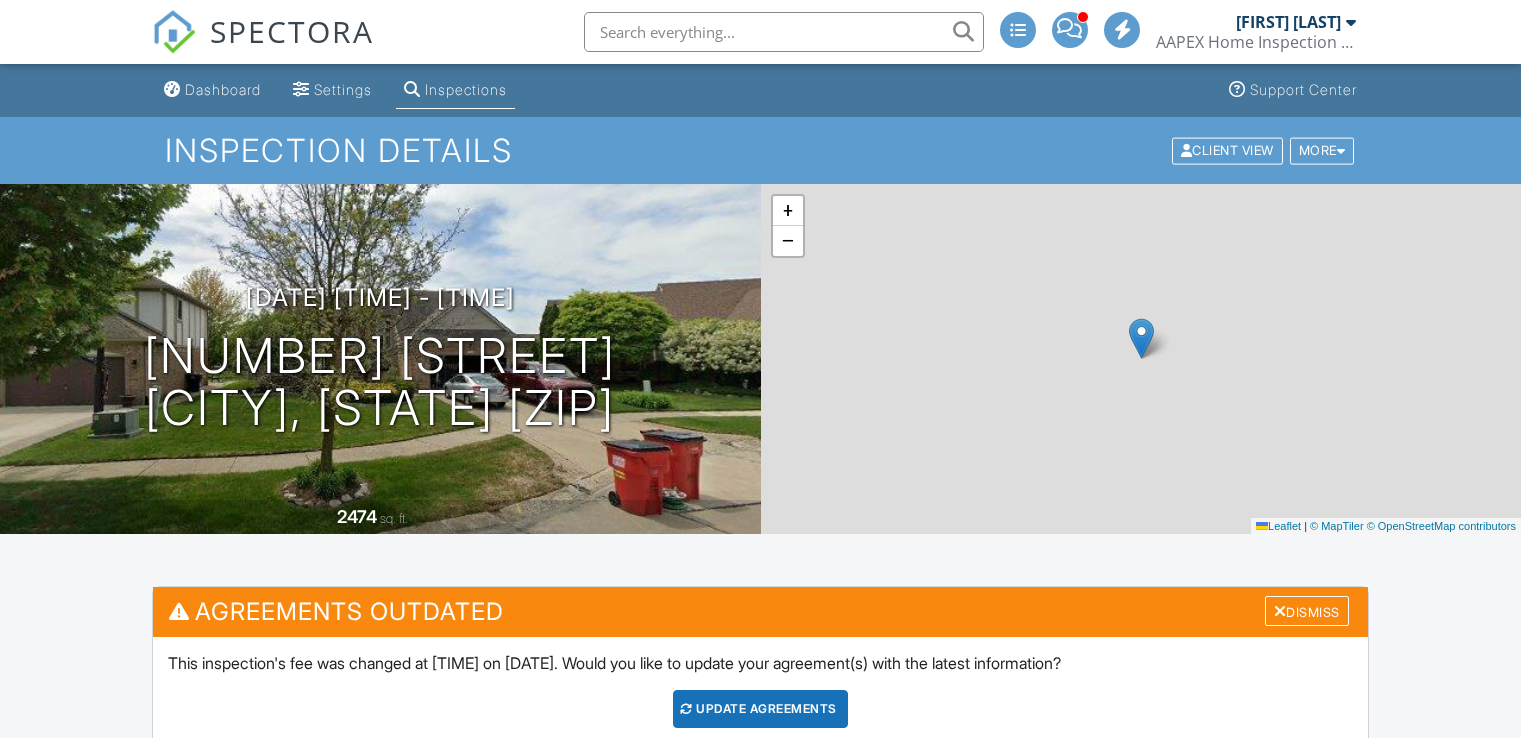 scroll, scrollTop: 300, scrollLeft: 0, axis: vertical 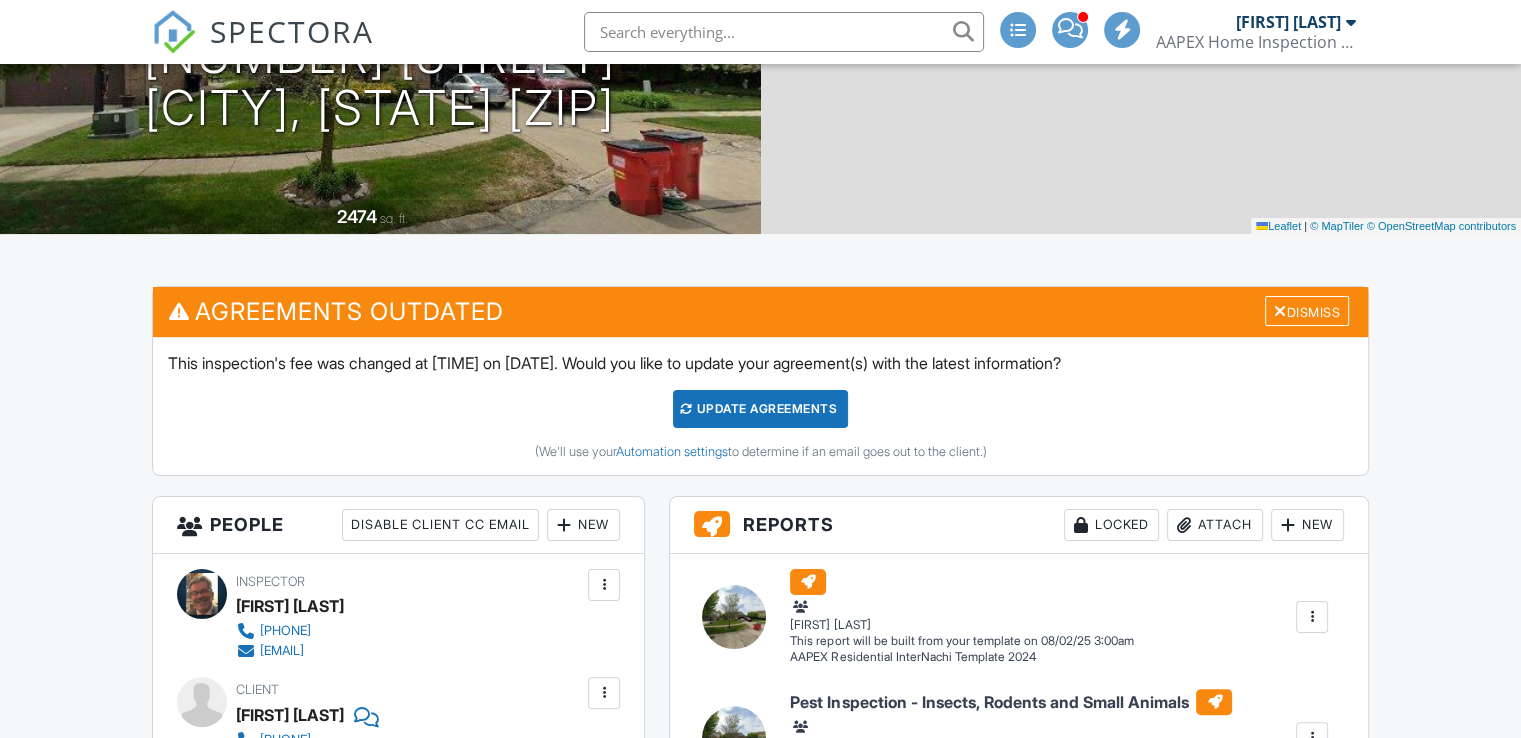 click on "Update Agreements" at bounding box center [760, 409] 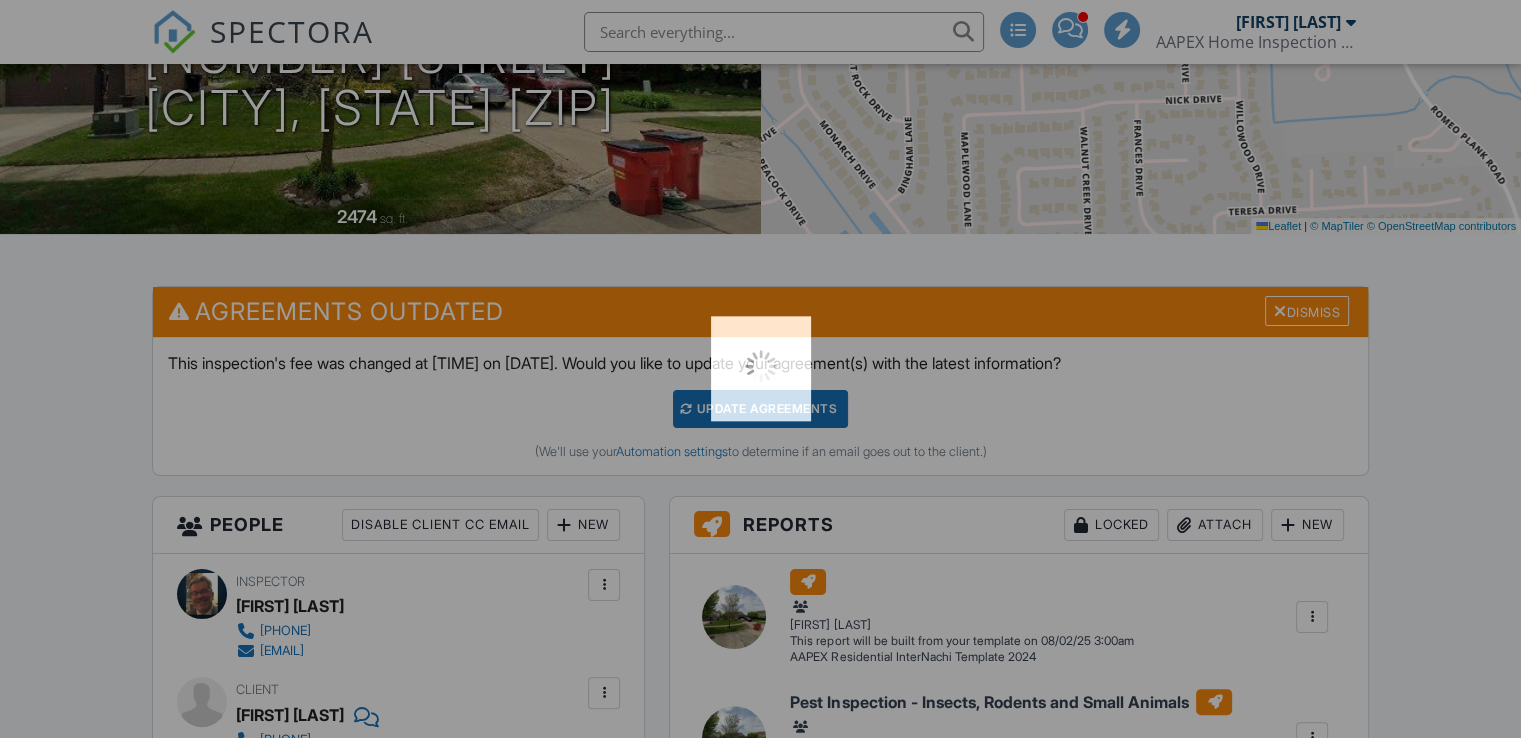scroll, scrollTop: 300, scrollLeft: 0, axis: vertical 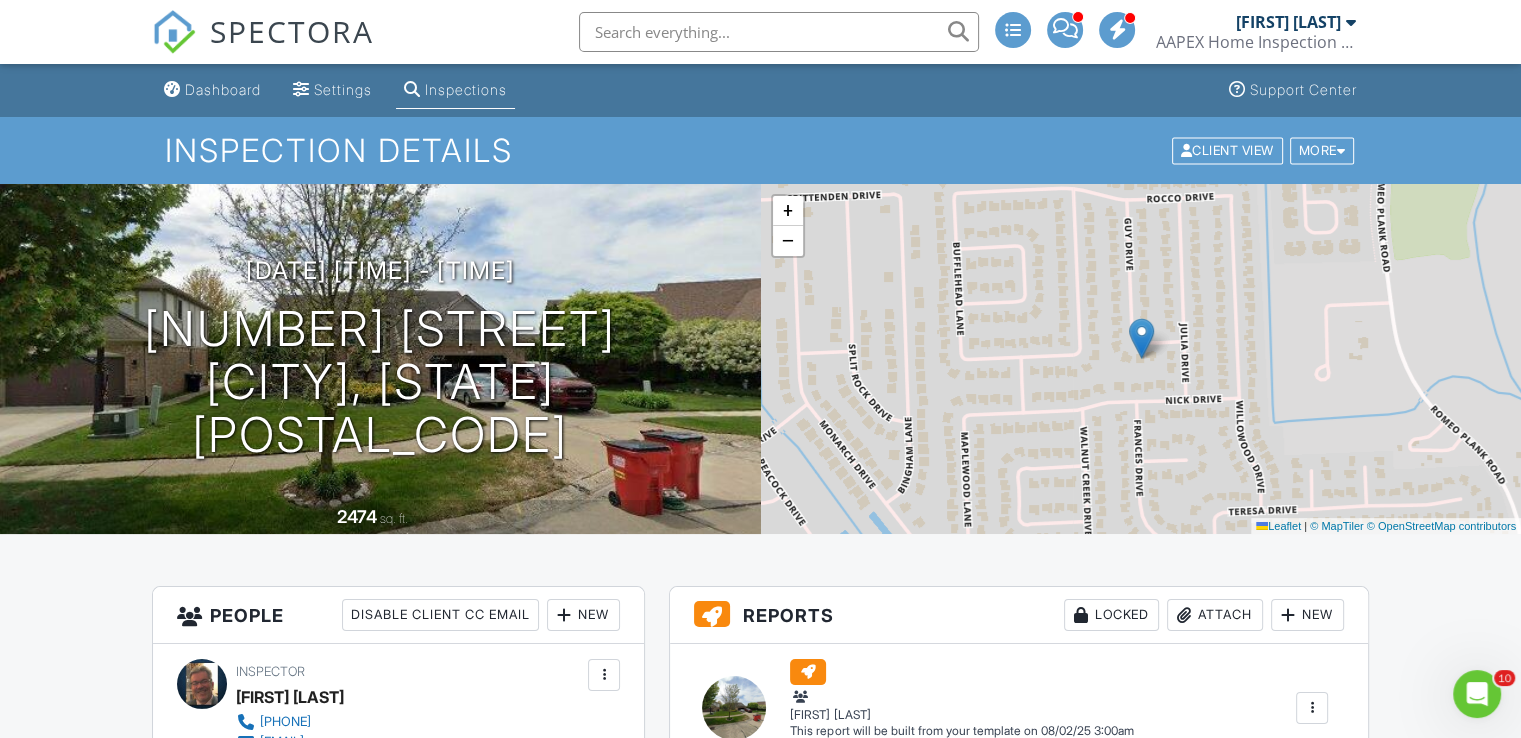 click on "Dashboard" at bounding box center [223, 89] 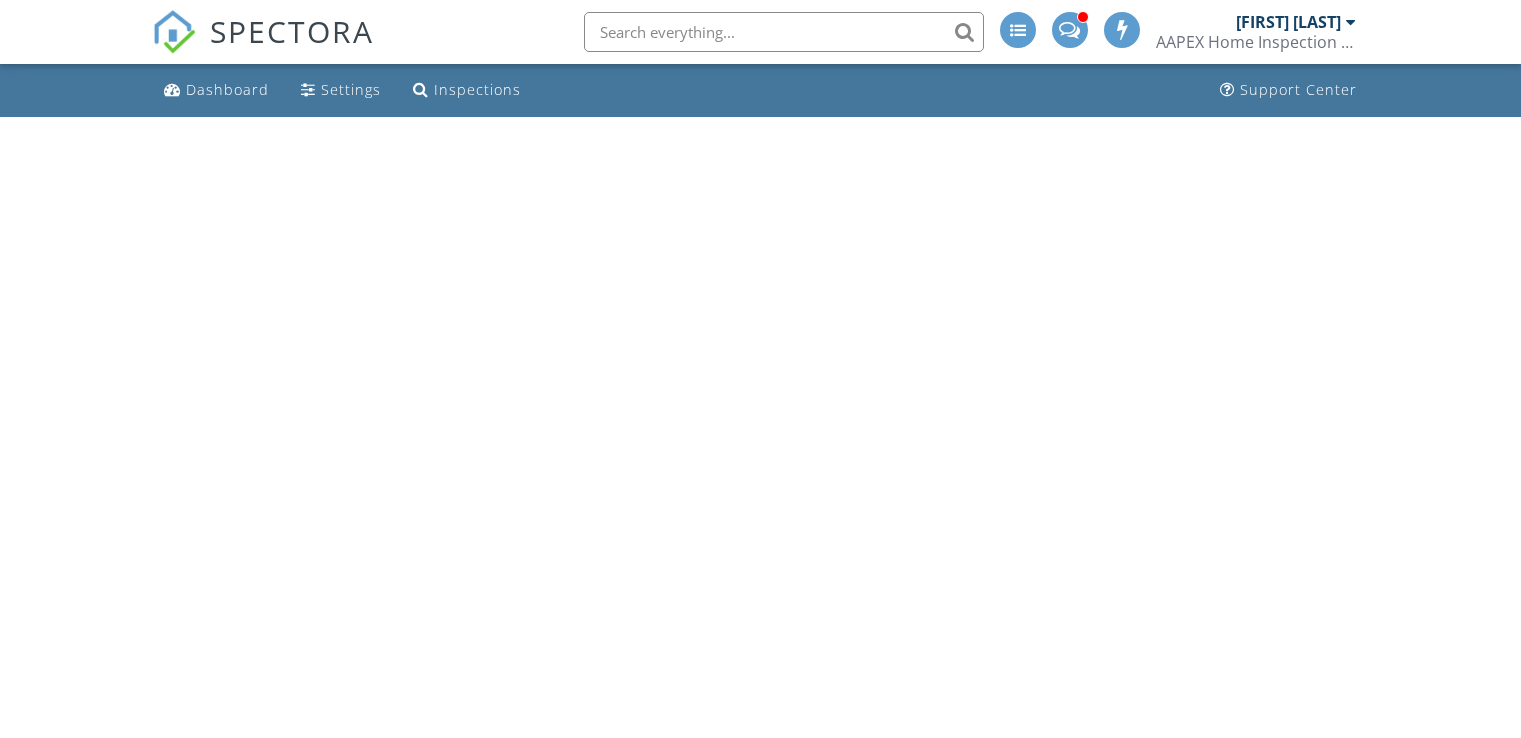 scroll, scrollTop: 0, scrollLeft: 0, axis: both 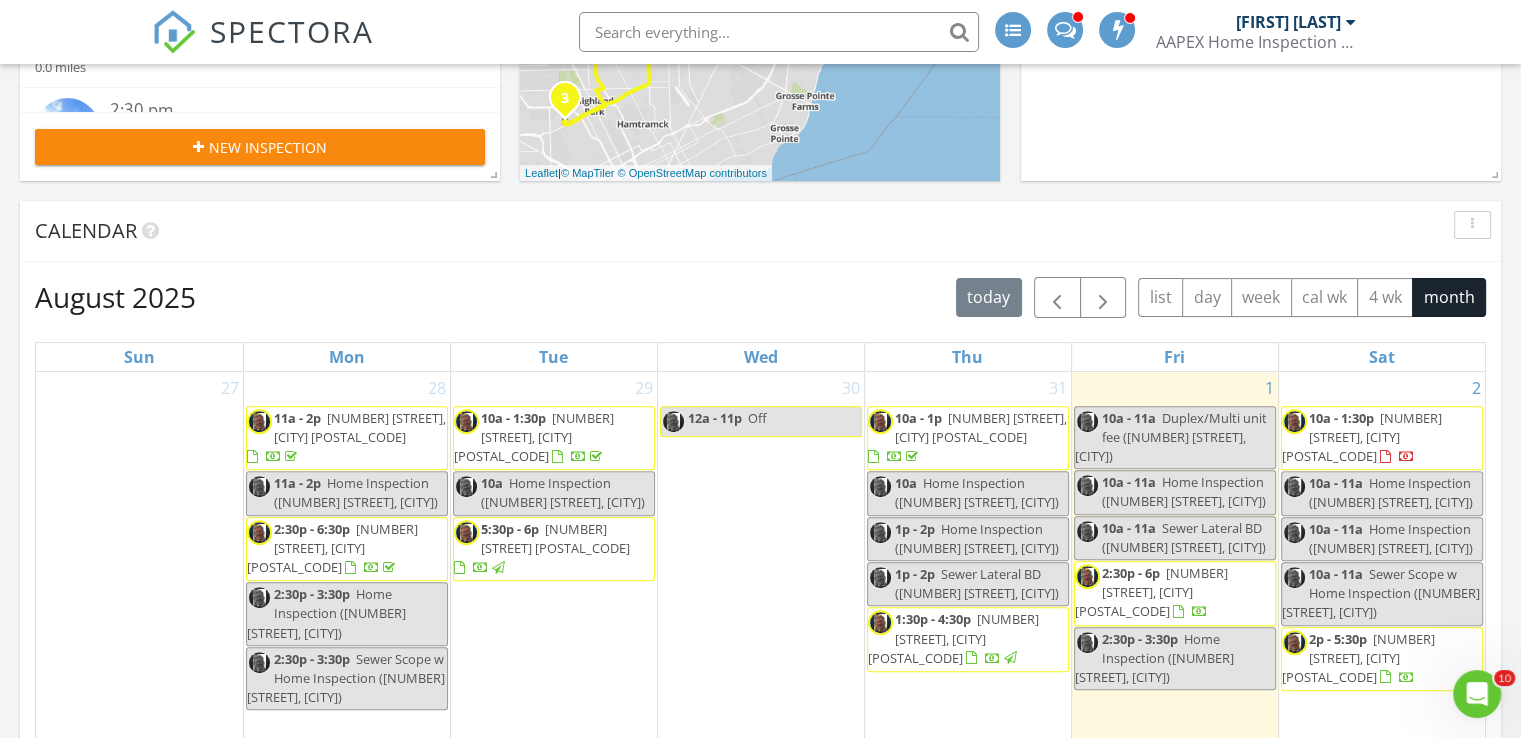 click on "2p - 5:30p
4900 Shellbark Dr, Ypsilanti 48197" at bounding box center [1382, 659] 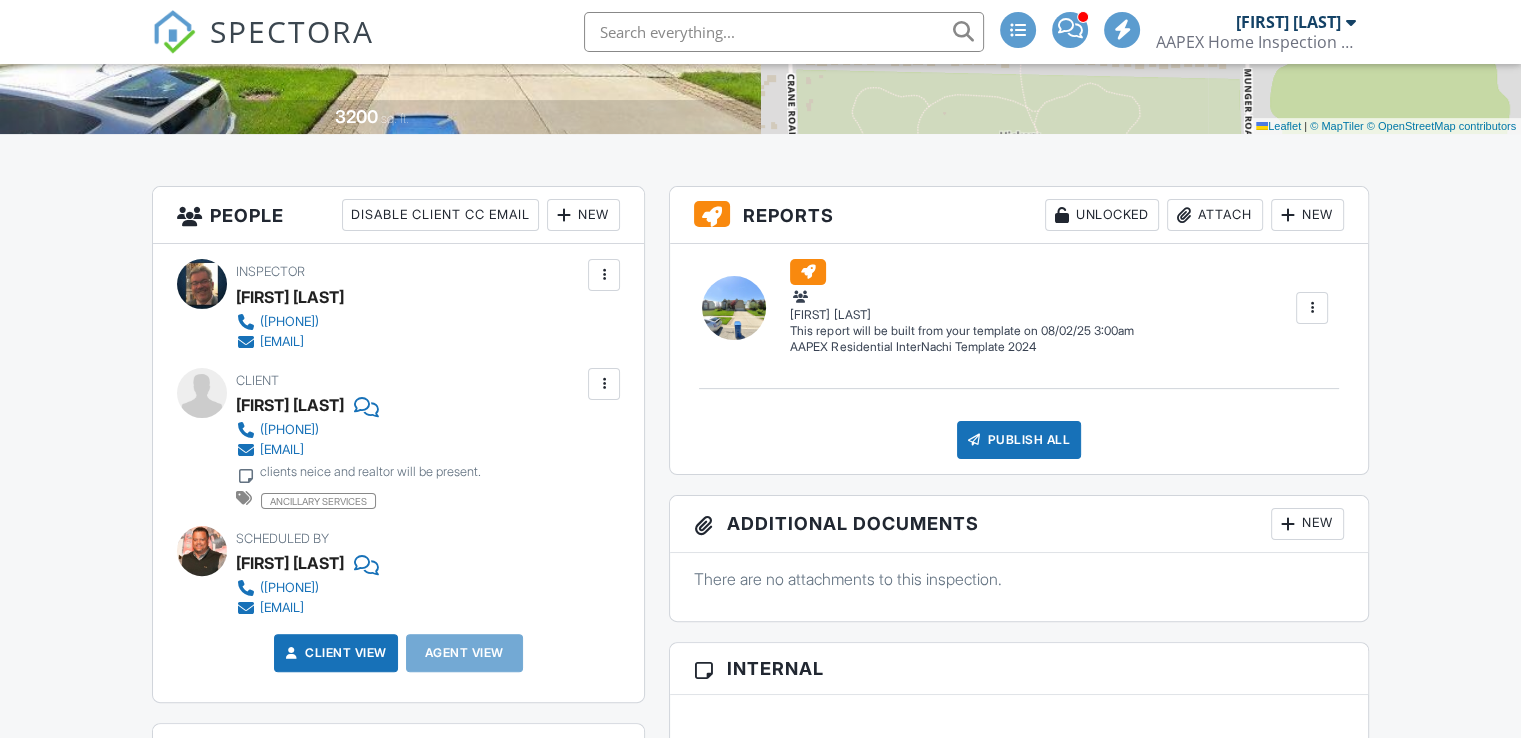 scroll, scrollTop: 400, scrollLeft: 0, axis: vertical 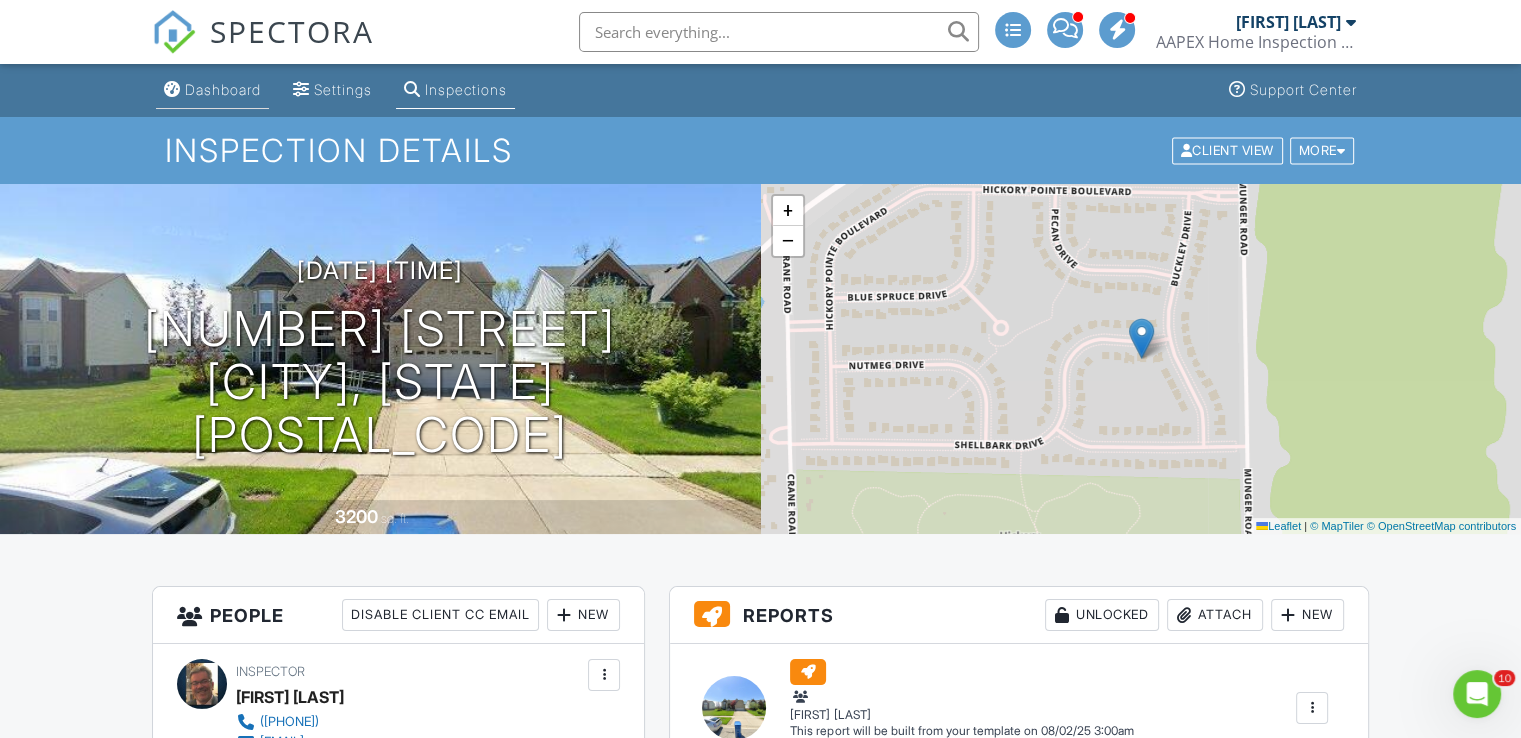 click on "Dashboard" at bounding box center (223, 89) 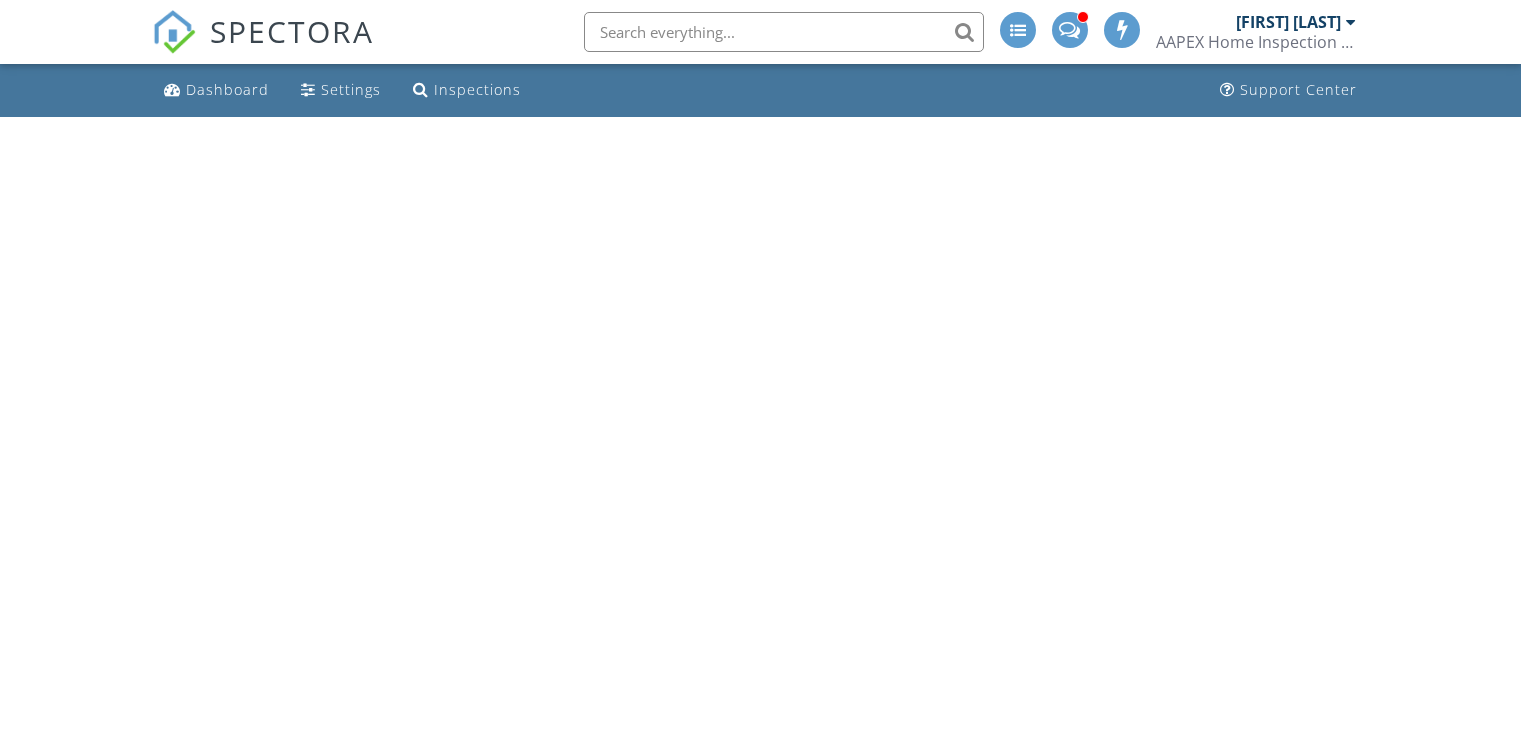 scroll, scrollTop: 0, scrollLeft: 0, axis: both 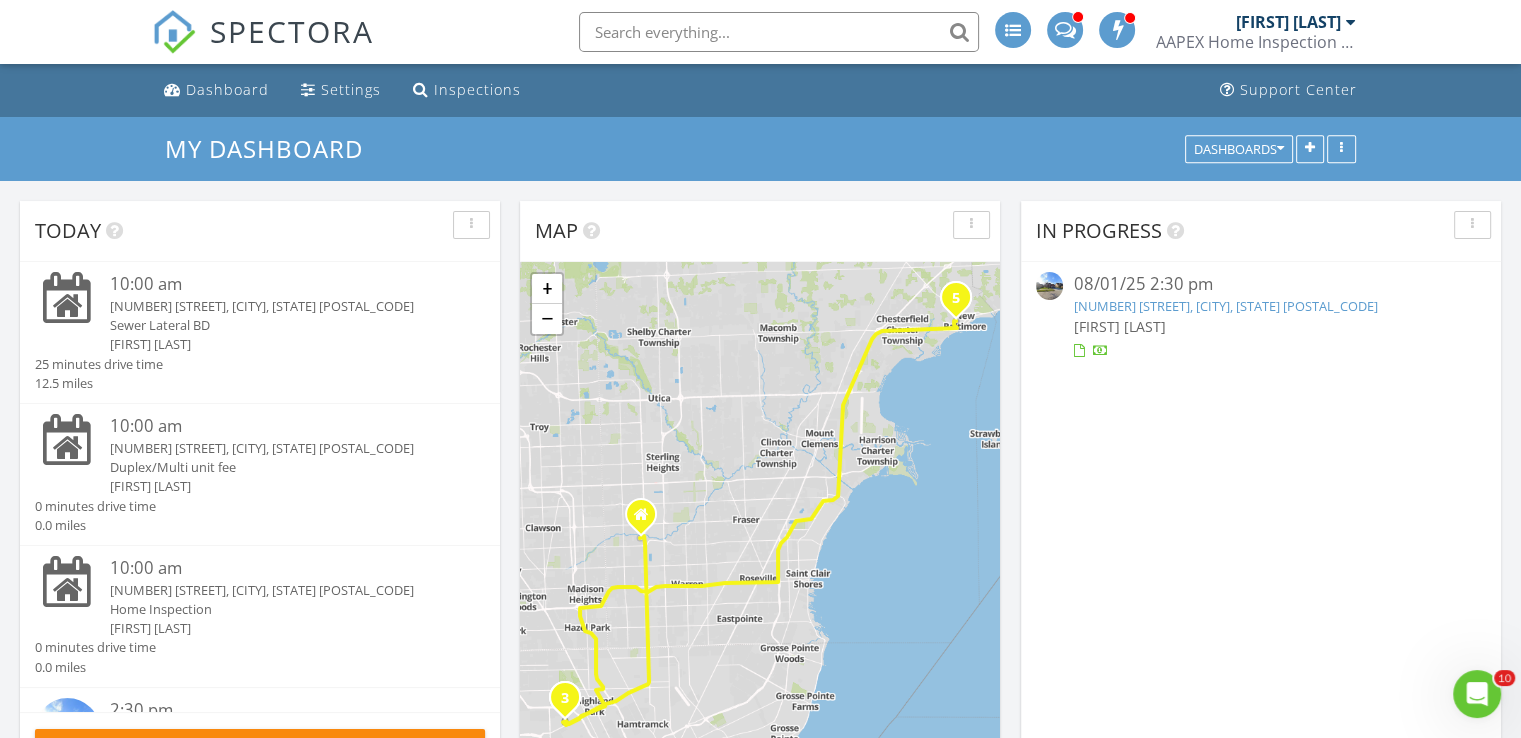 click on "51639 Promenade Lane, New Baltimore, MI 48047" at bounding box center [1225, 306] 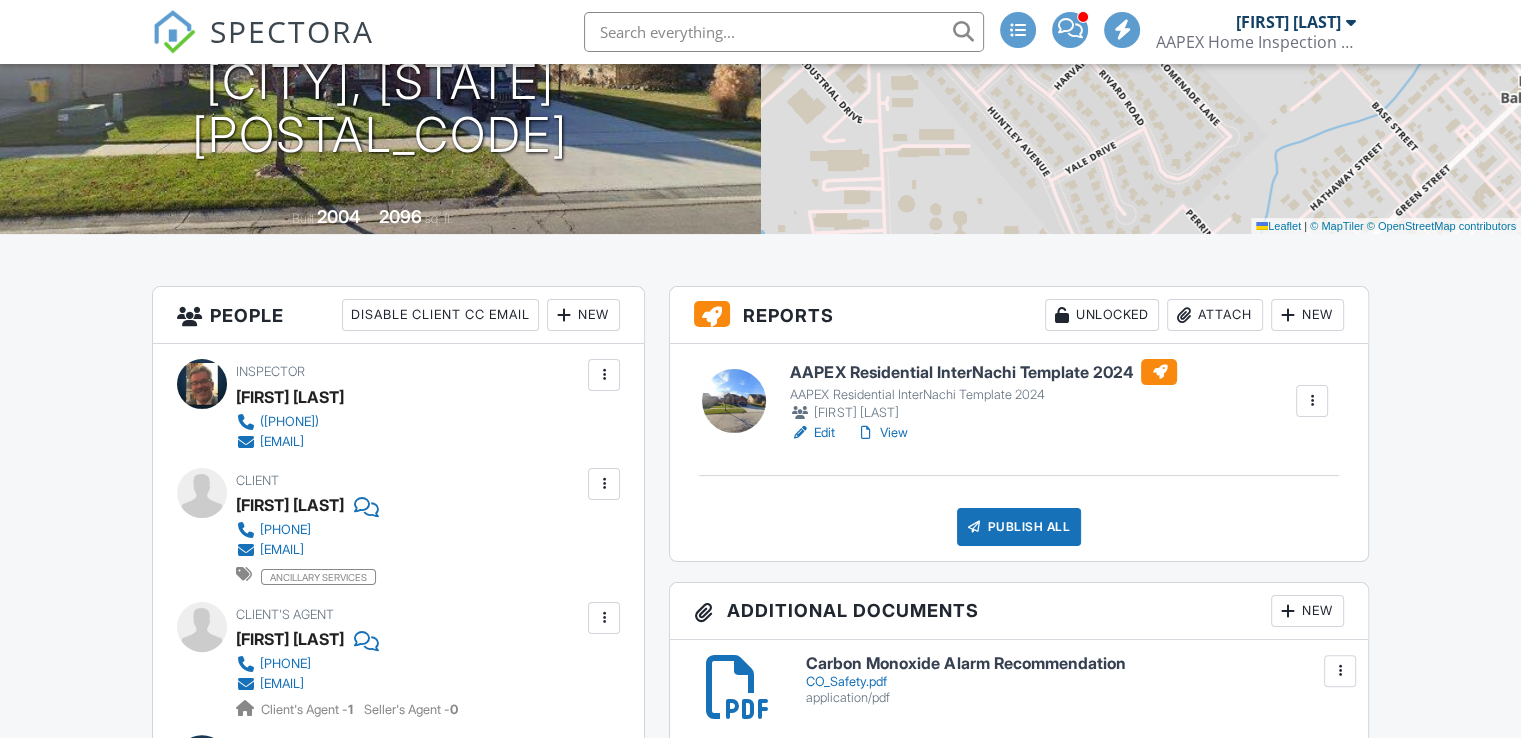scroll, scrollTop: 300, scrollLeft: 0, axis: vertical 